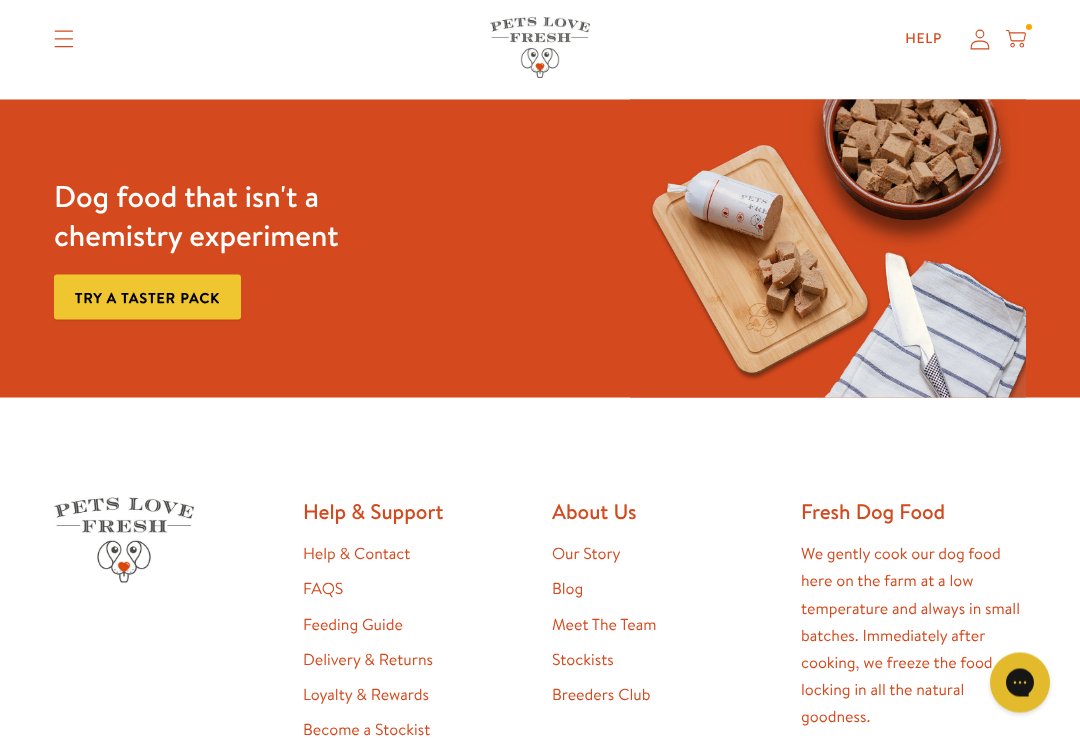 scroll, scrollTop: 3239, scrollLeft: 0, axis: vertical 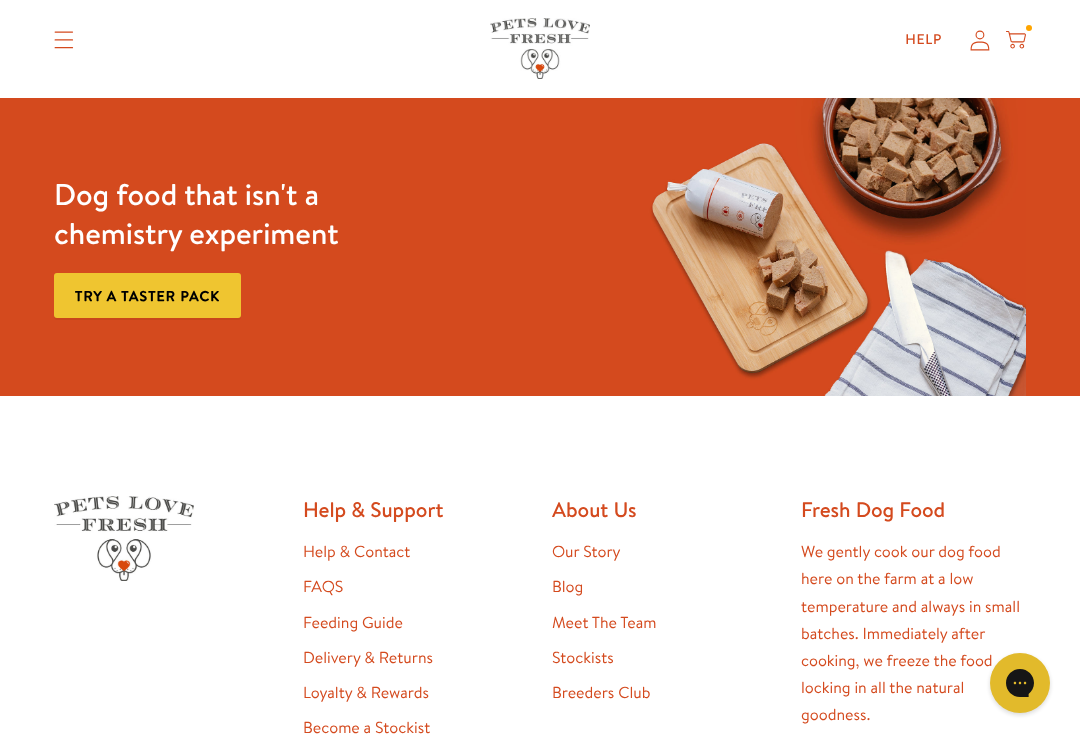 click on "Help & Contact" at bounding box center [356, 552] 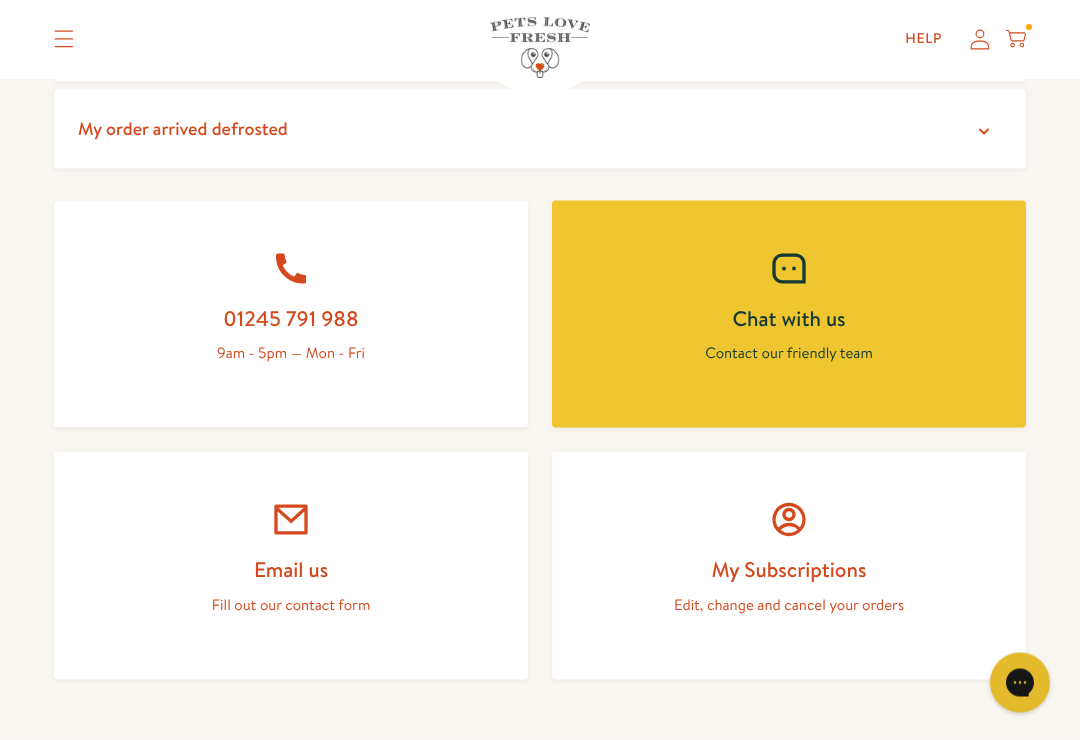 scroll, scrollTop: 779, scrollLeft: 0, axis: vertical 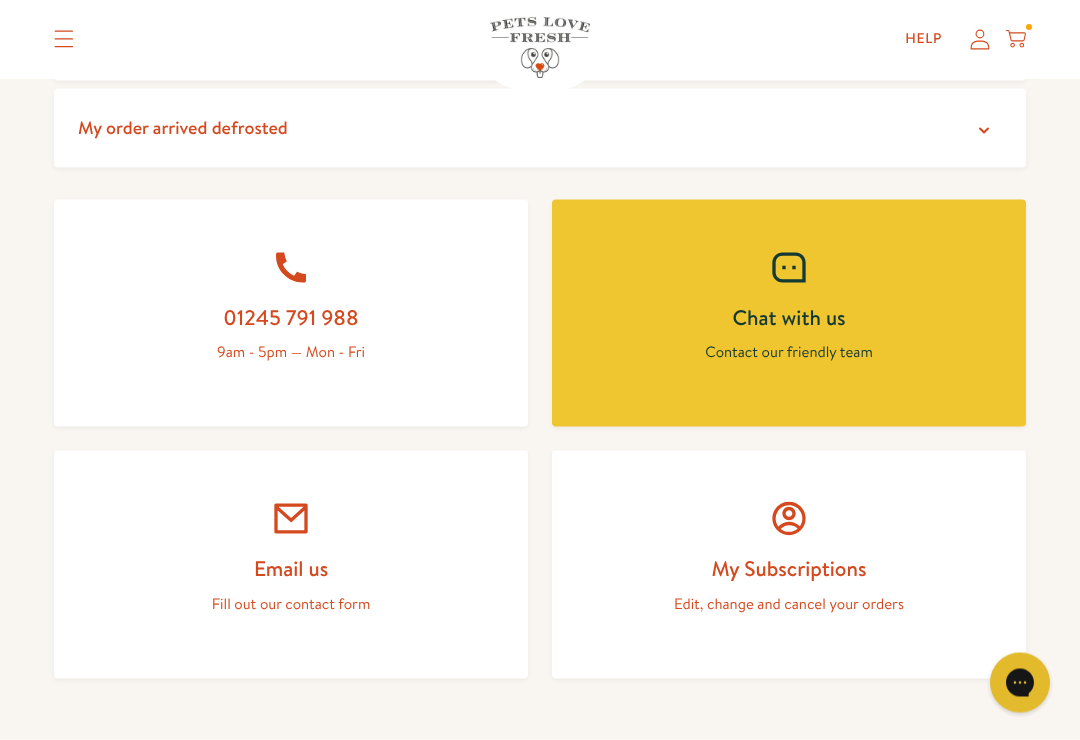 click 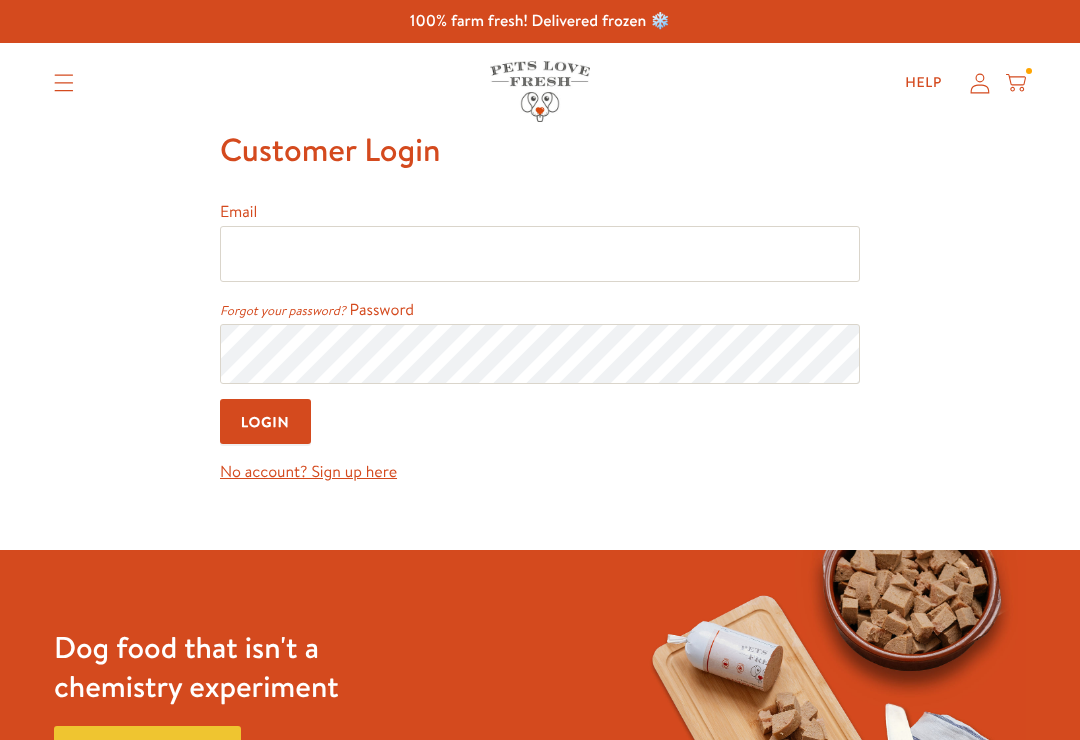 scroll, scrollTop: 0, scrollLeft: 0, axis: both 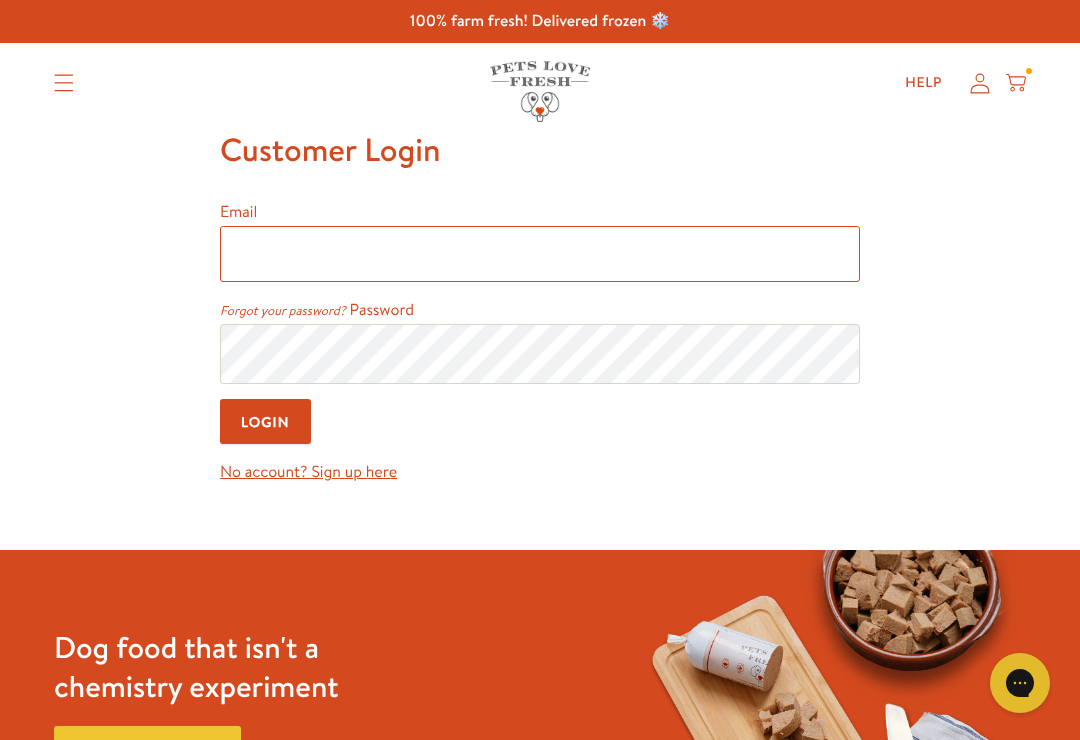 type on "[EMAIL_ADDRESS][DOMAIN_NAME]" 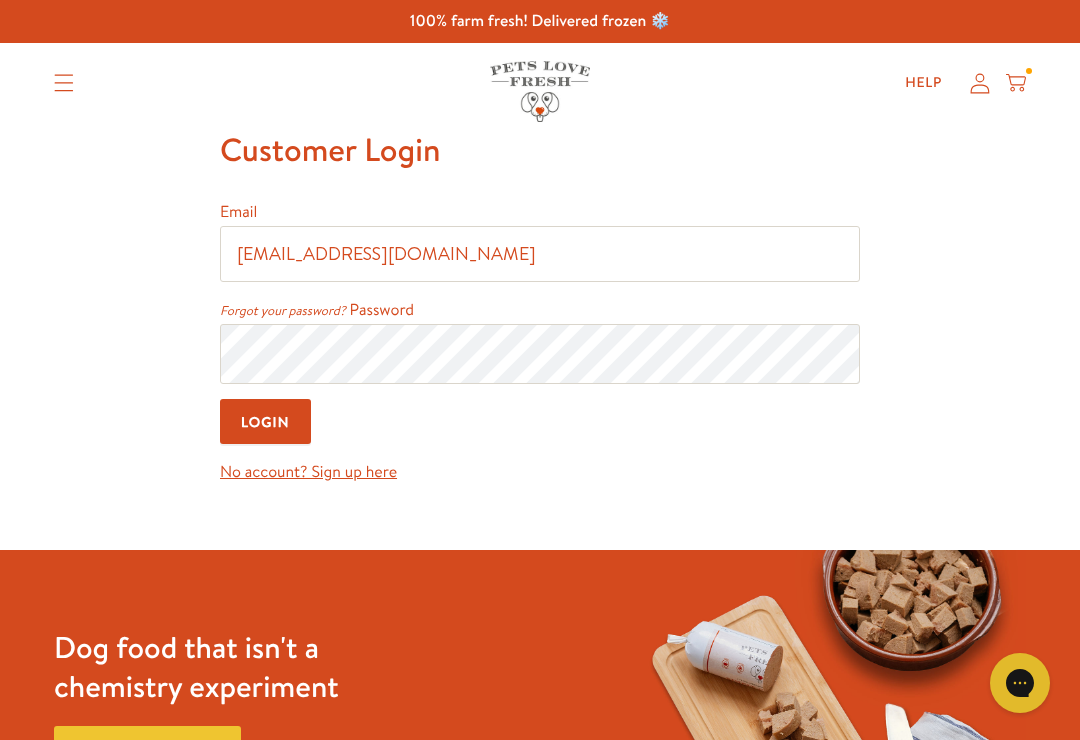click on "Login" at bounding box center (265, 421) 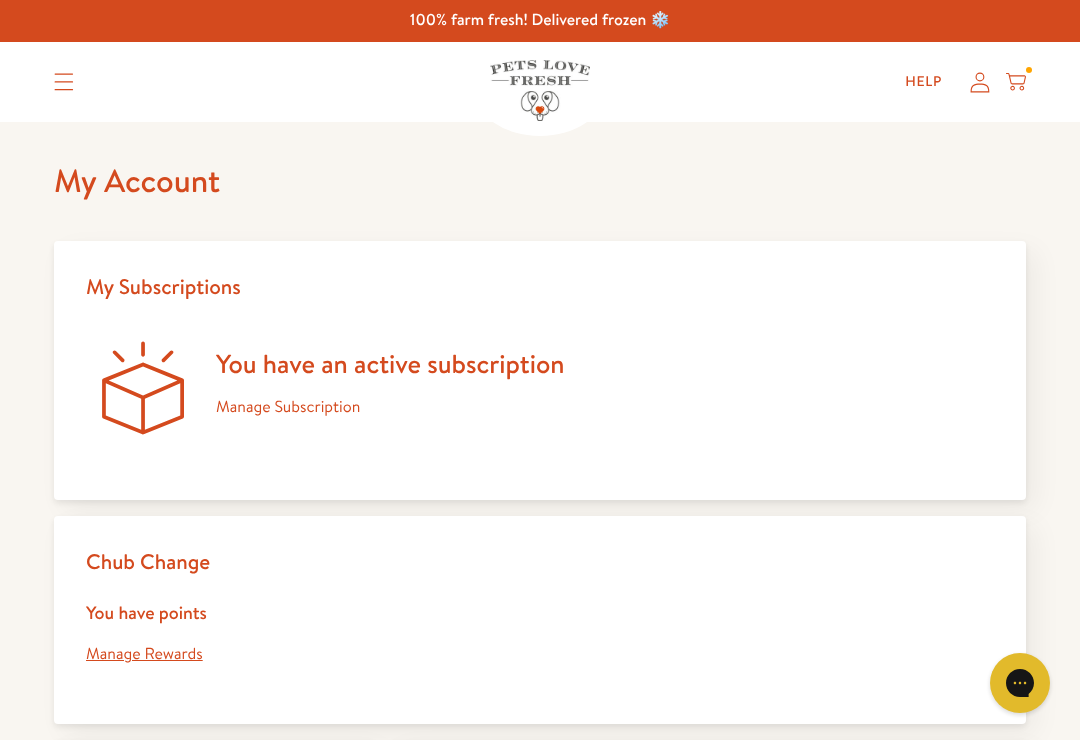 scroll, scrollTop: 0, scrollLeft: 0, axis: both 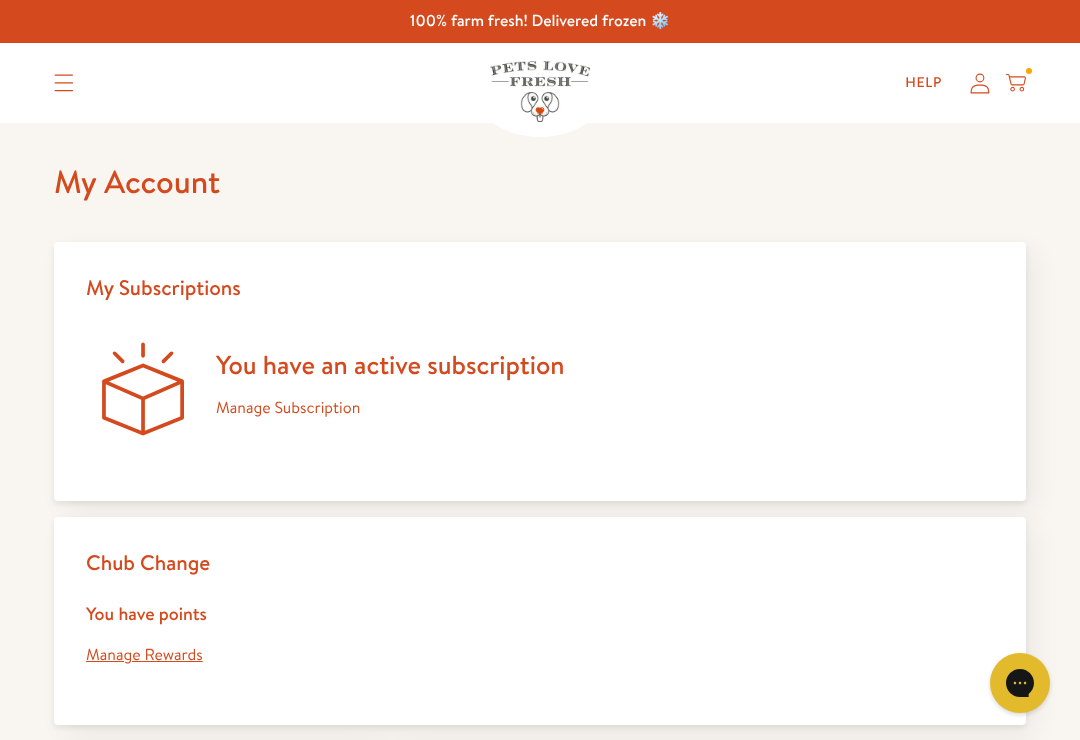 click on "Help" at bounding box center (923, 83) 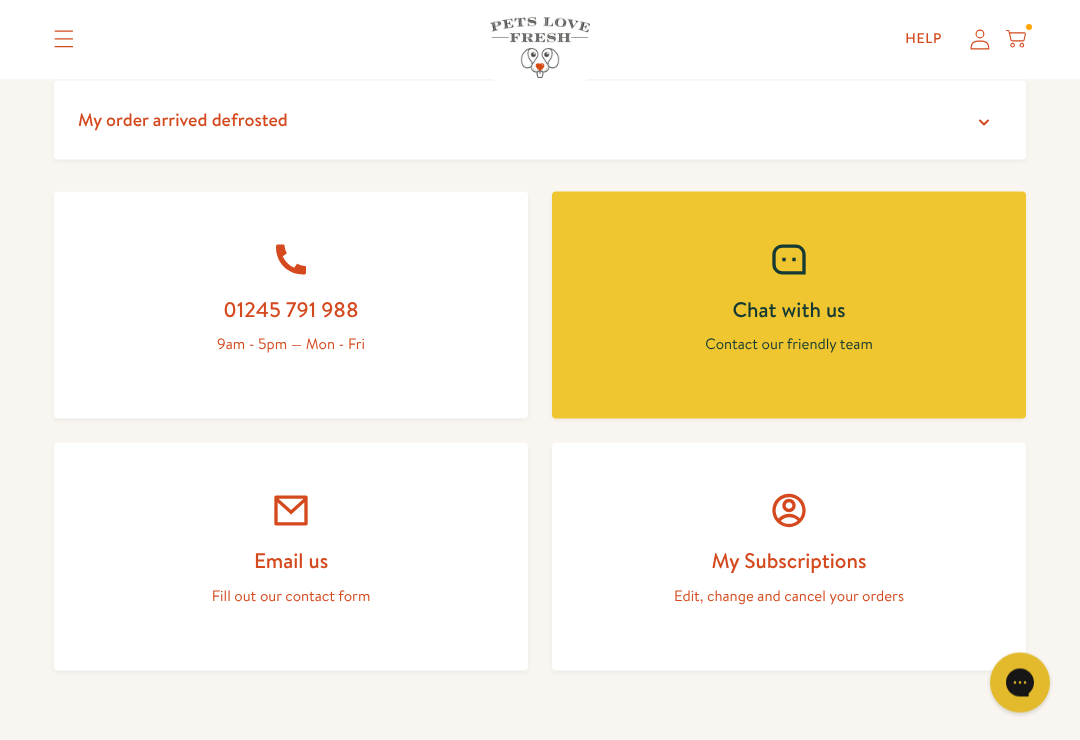 scroll, scrollTop: 788, scrollLeft: 0, axis: vertical 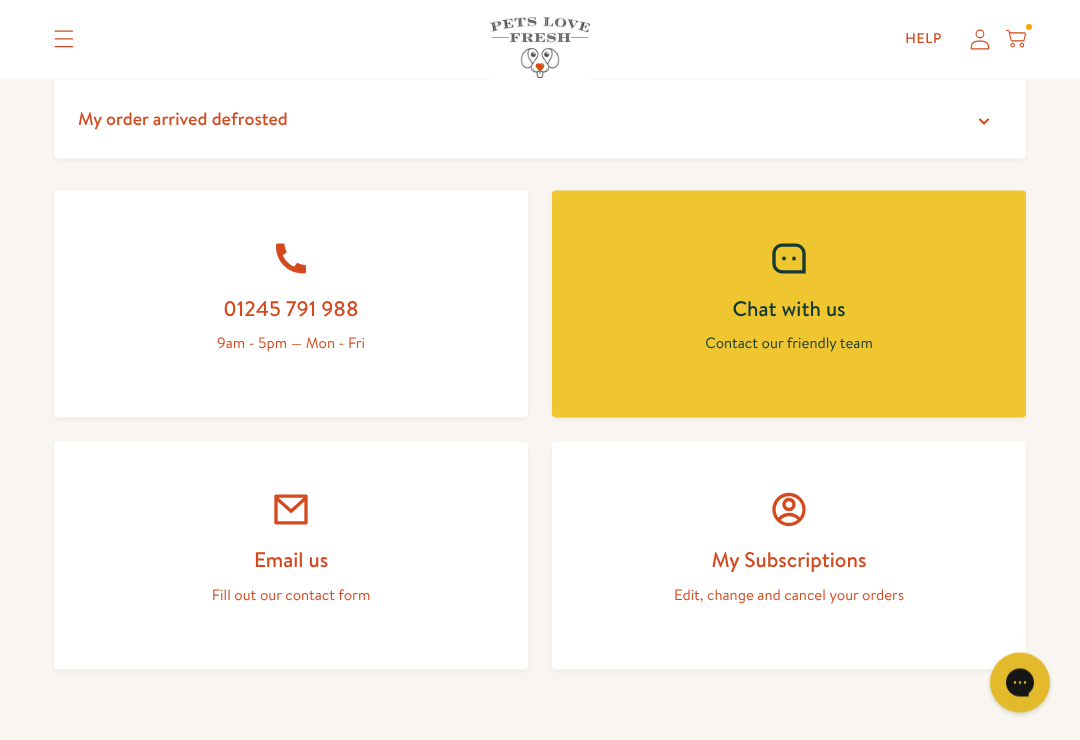 click 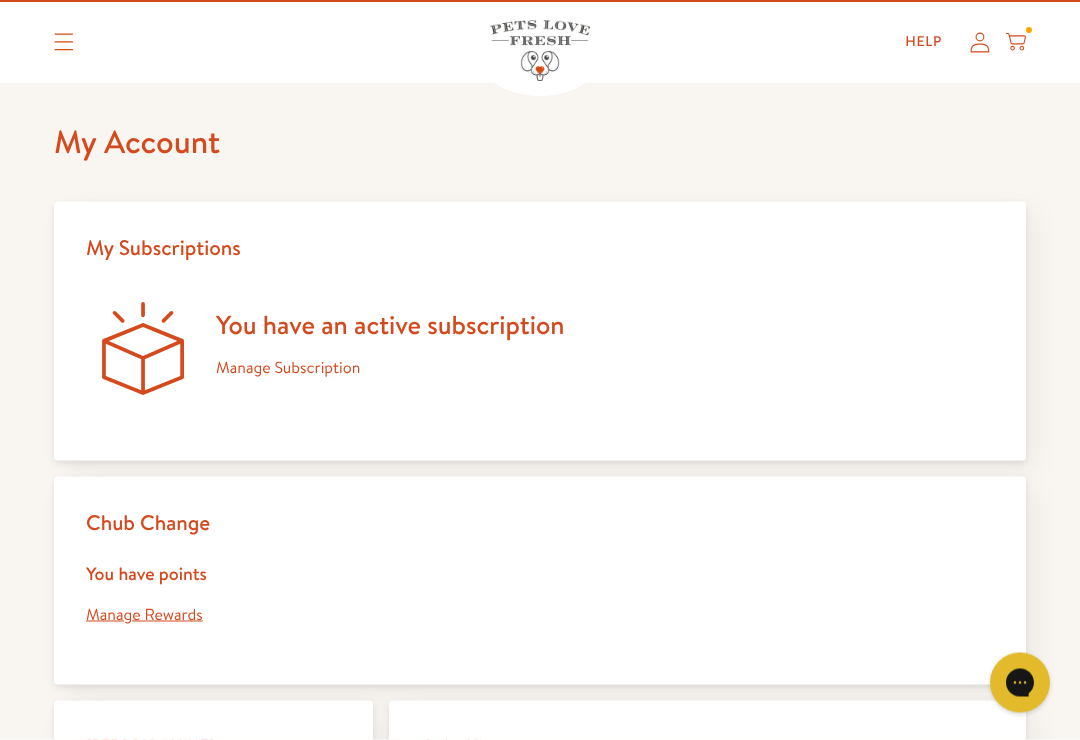 scroll, scrollTop: 0, scrollLeft: 0, axis: both 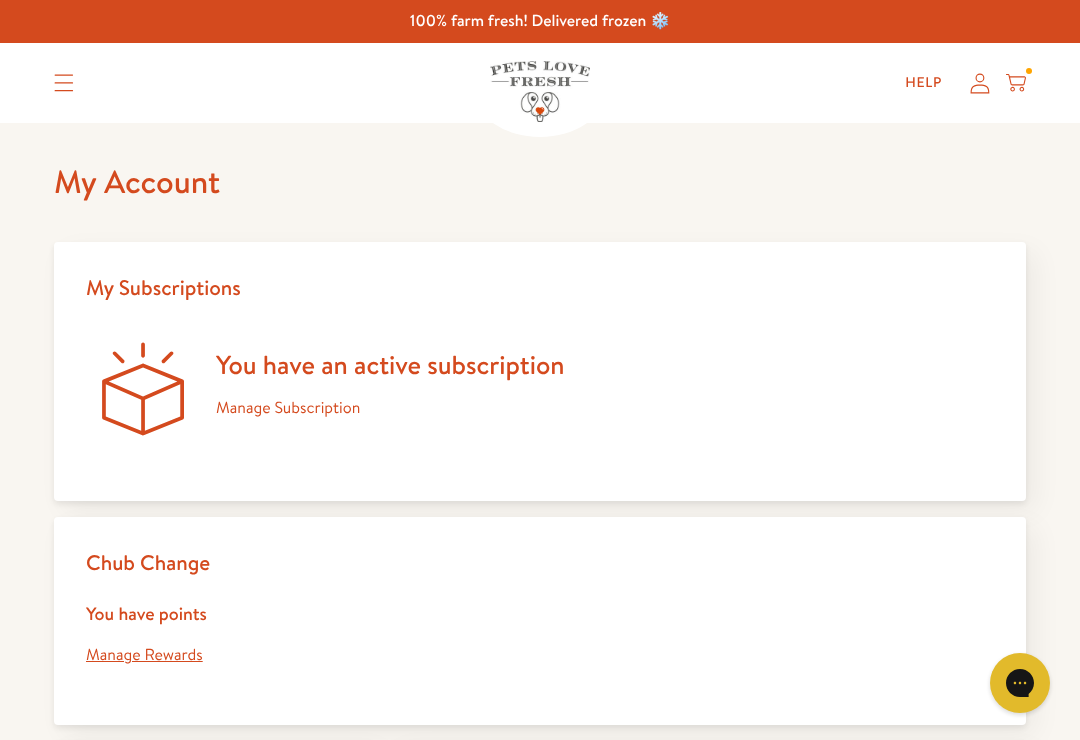 click on "Help" at bounding box center [923, 83] 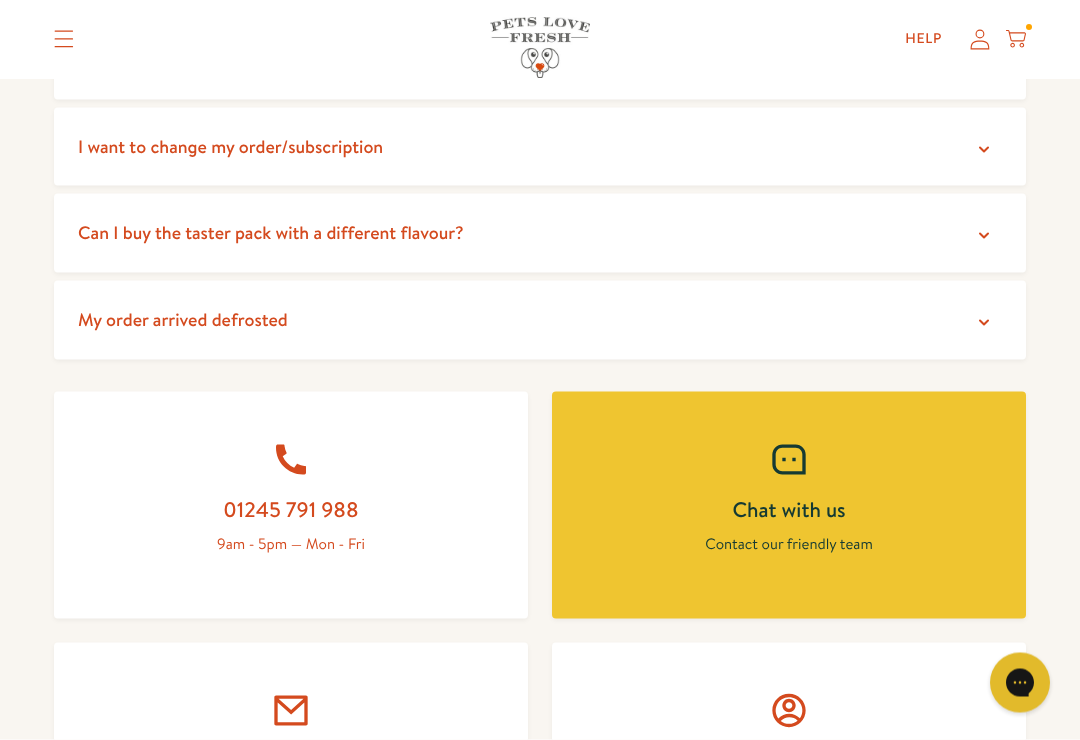 scroll, scrollTop: 589, scrollLeft: 0, axis: vertical 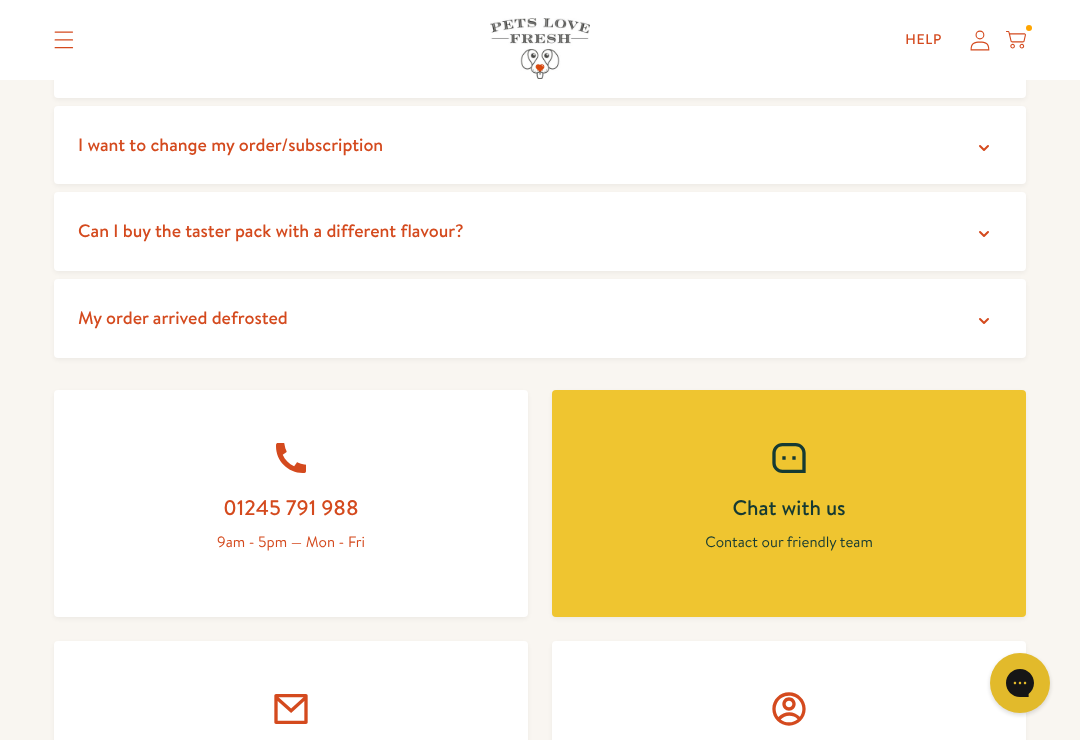 click on "Chat with us
Contact our friendly team" at bounding box center (789, 504) 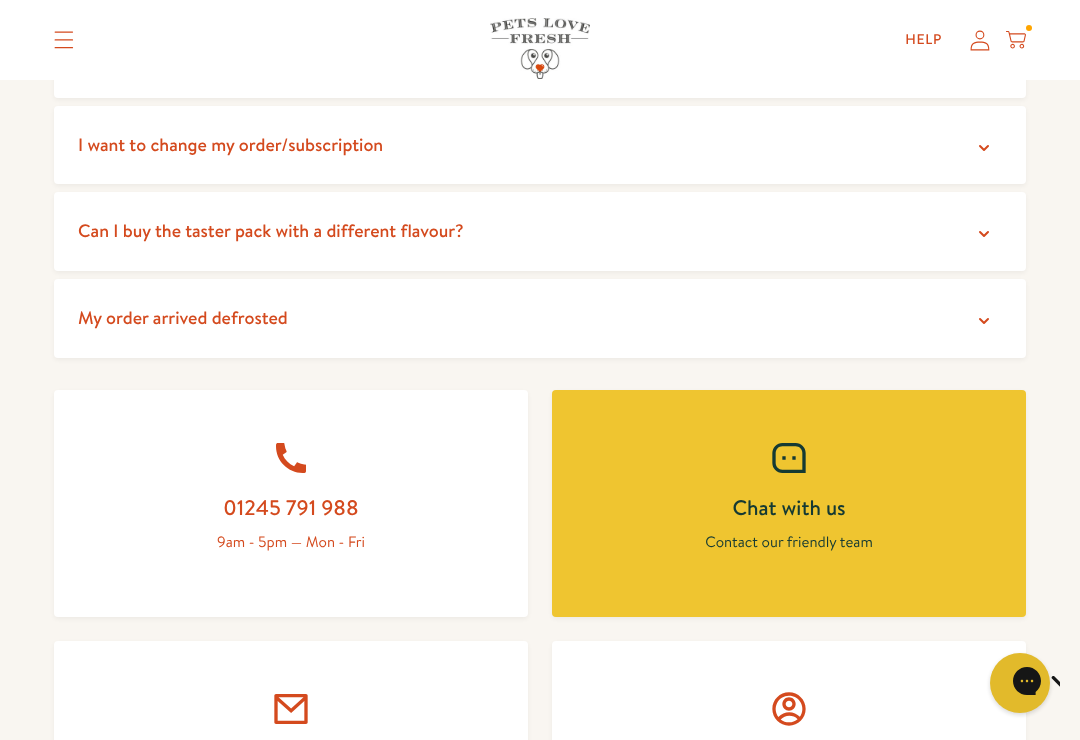 scroll, scrollTop: 0, scrollLeft: 0, axis: both 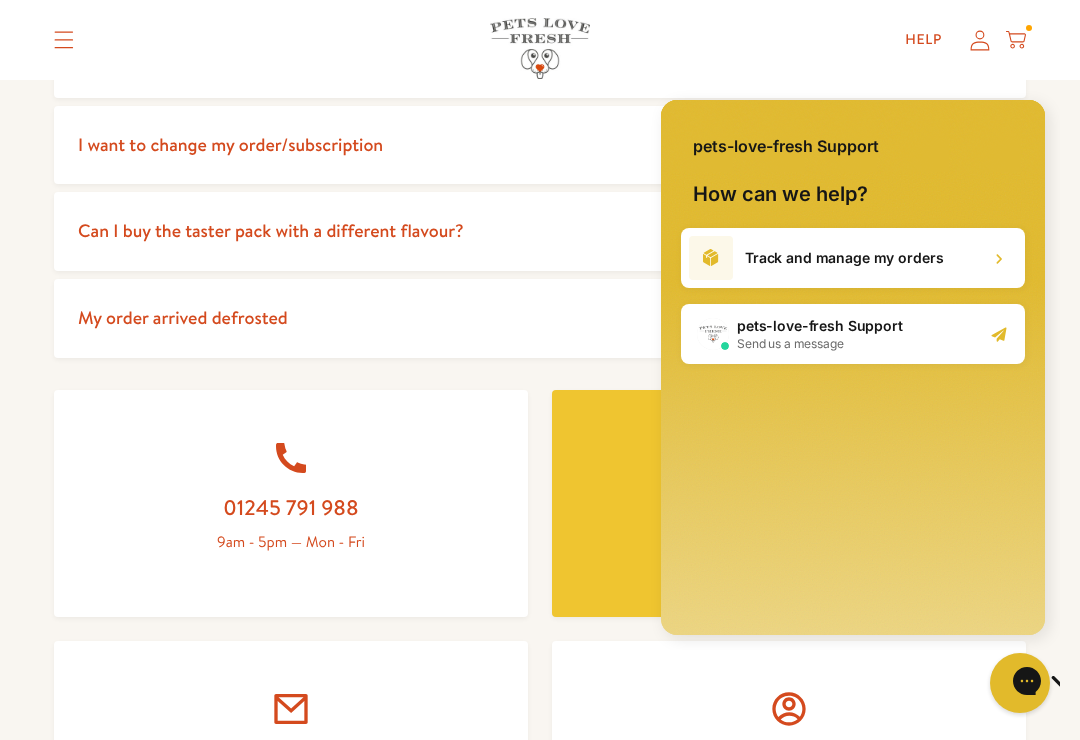 click on "pets-love-fresh Support" at bounding box center (820, 326) 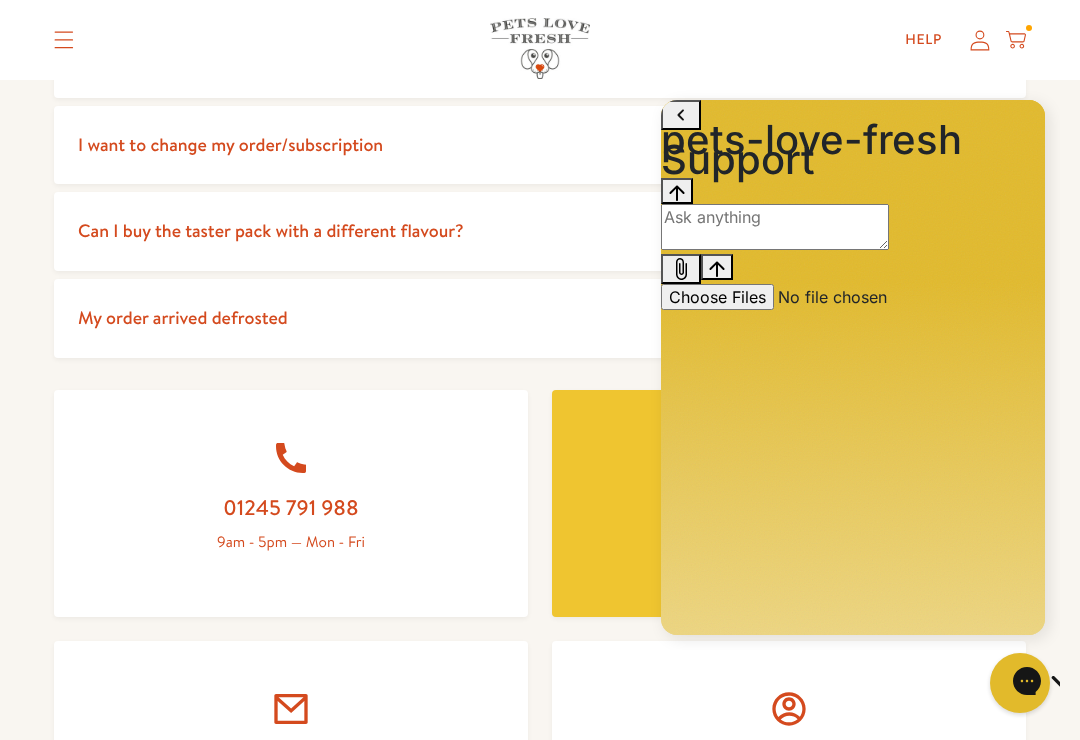 click at bounding box center (775, 227) 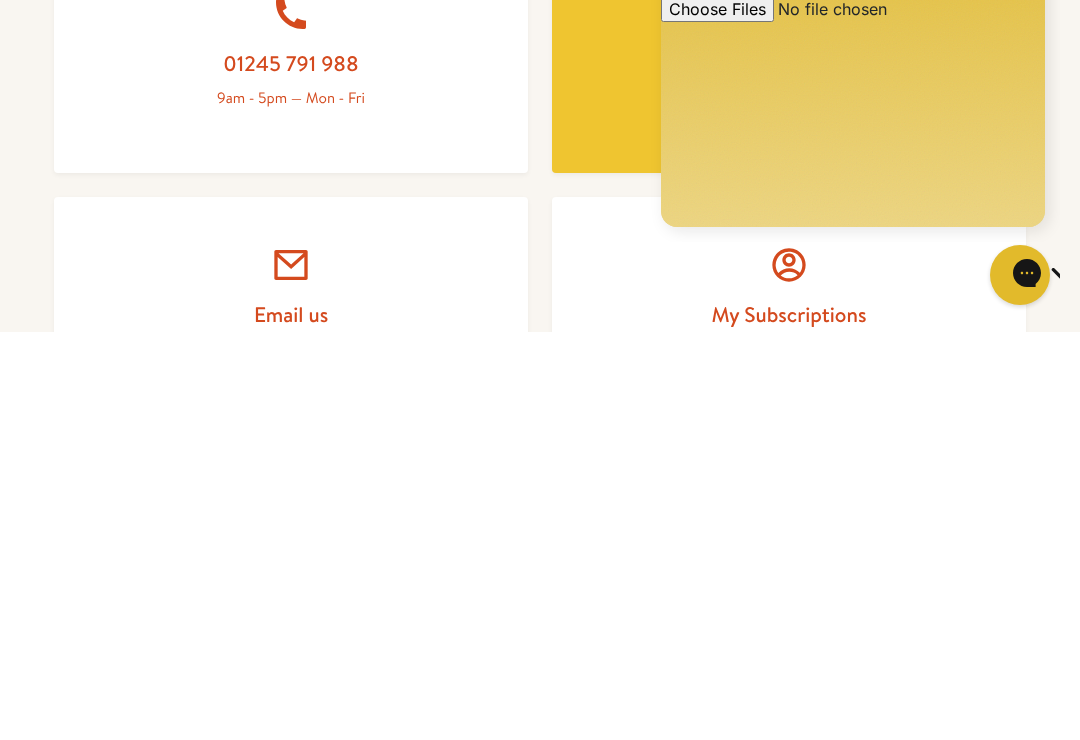 type on "Just to let you know, I lost my darling little girl [DATE], I’m broken hearted!! I will therefore need to cancel my subscription of  supplies of chicken tubs, thank you for your  delivery’s which were prompt and reliable, and service you have given us.  [PERSON_NAME]." 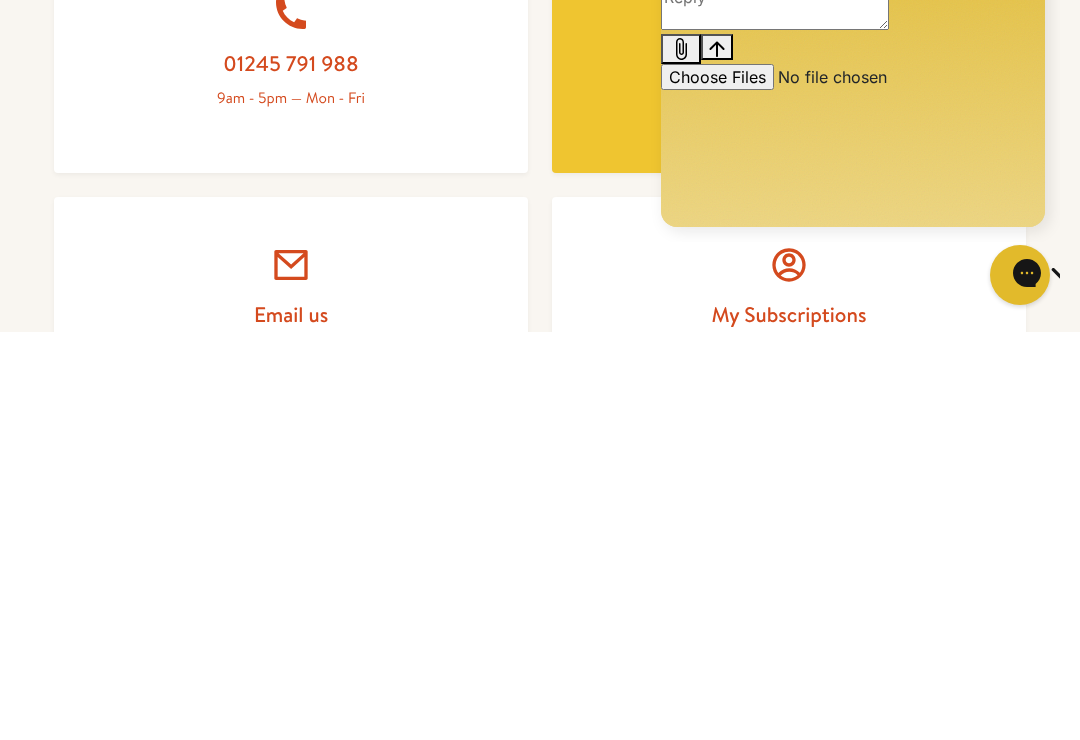 scroll, scrollTop: 1034, scrollLeft: 0, axis: vertical 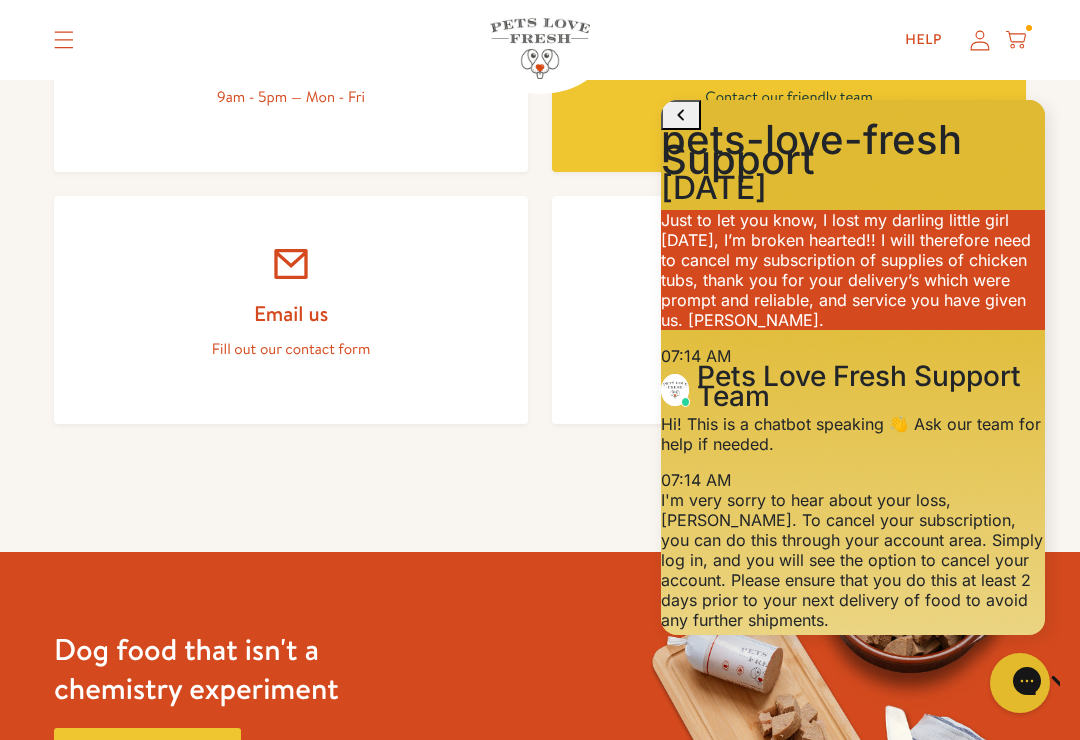 click 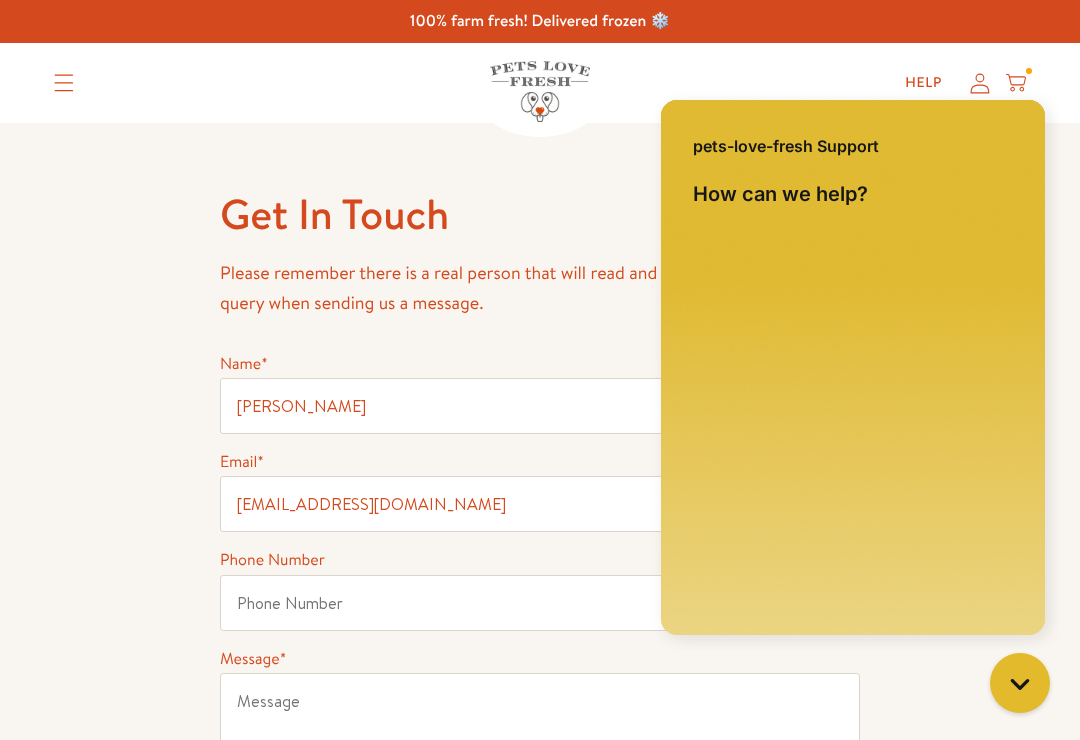 scroll, scrollTop: 0, scrollLeft: 0, axis: both 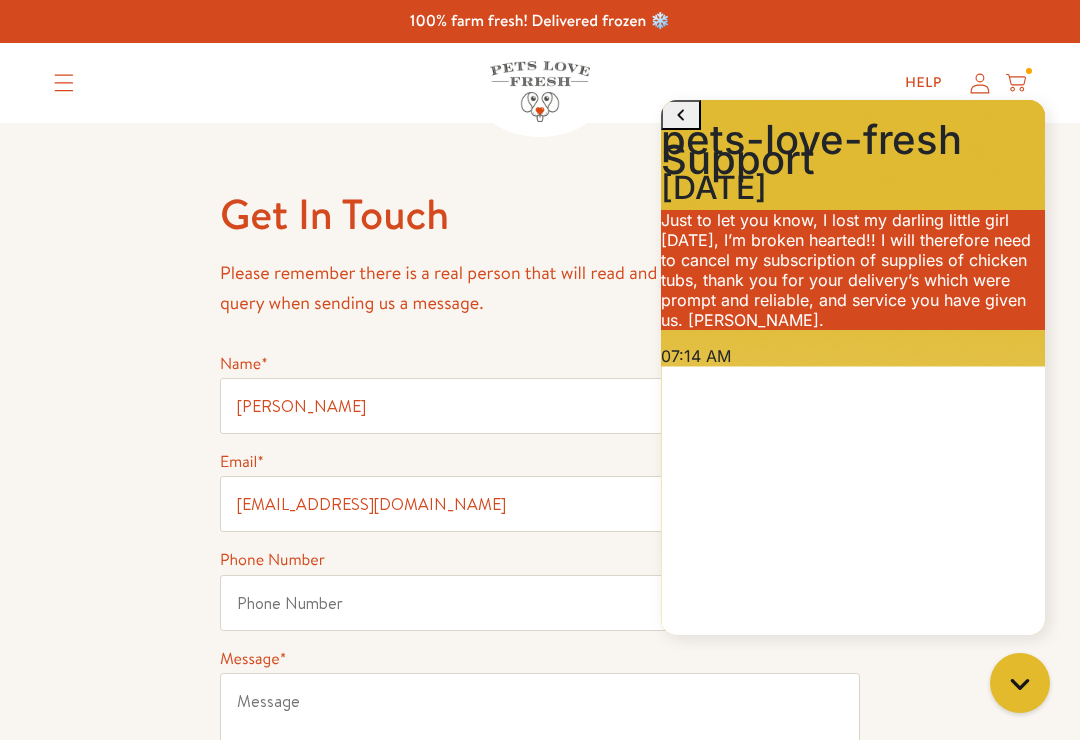 click on "pets-love-fresh Support" at bounding box center [853, 150] 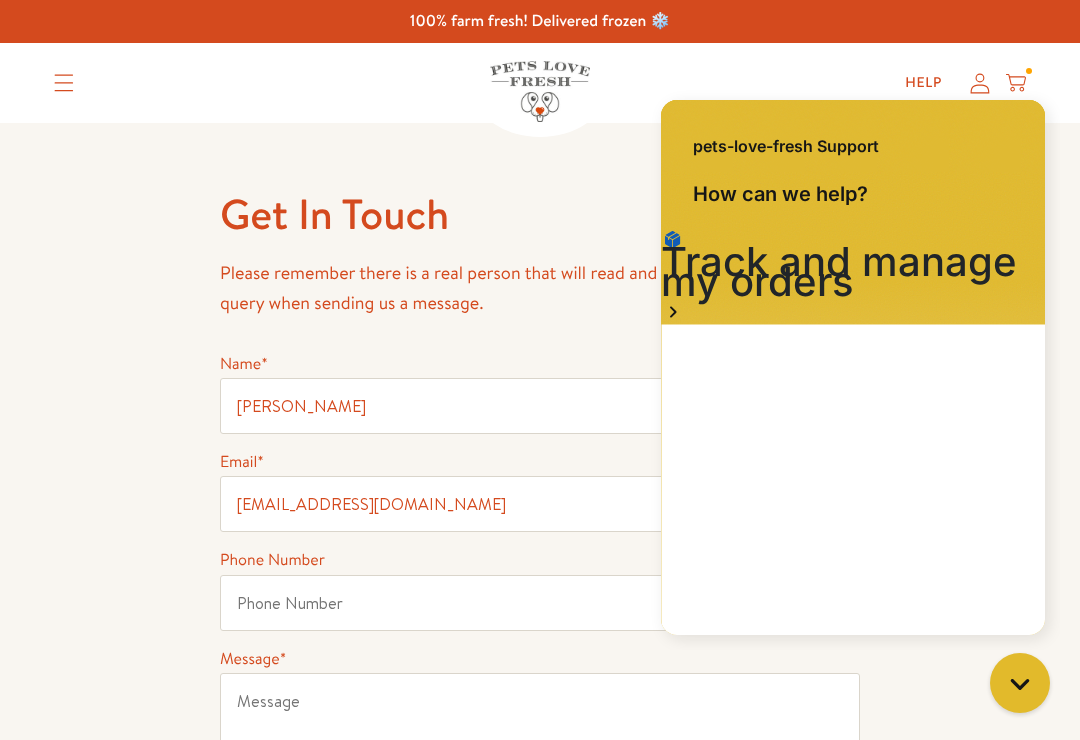 click on "Track and manage my orders" at bounding box center [853, 272] 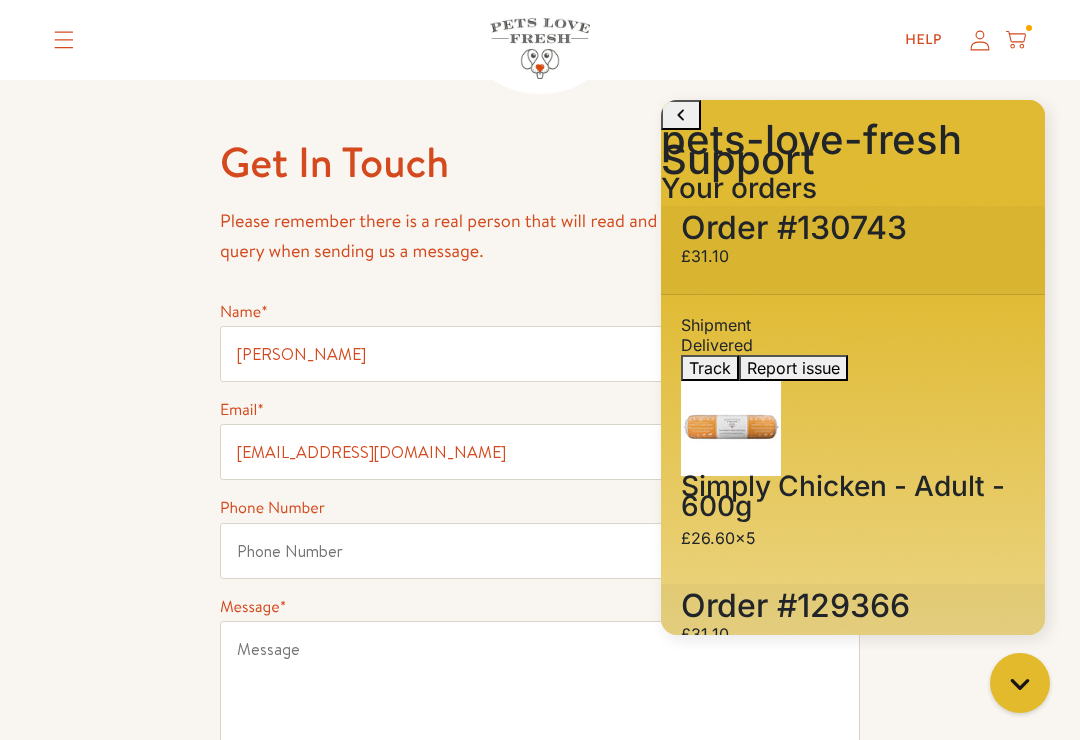 scroll, scrollTop: 0, scrollLeft: 0, axis: both 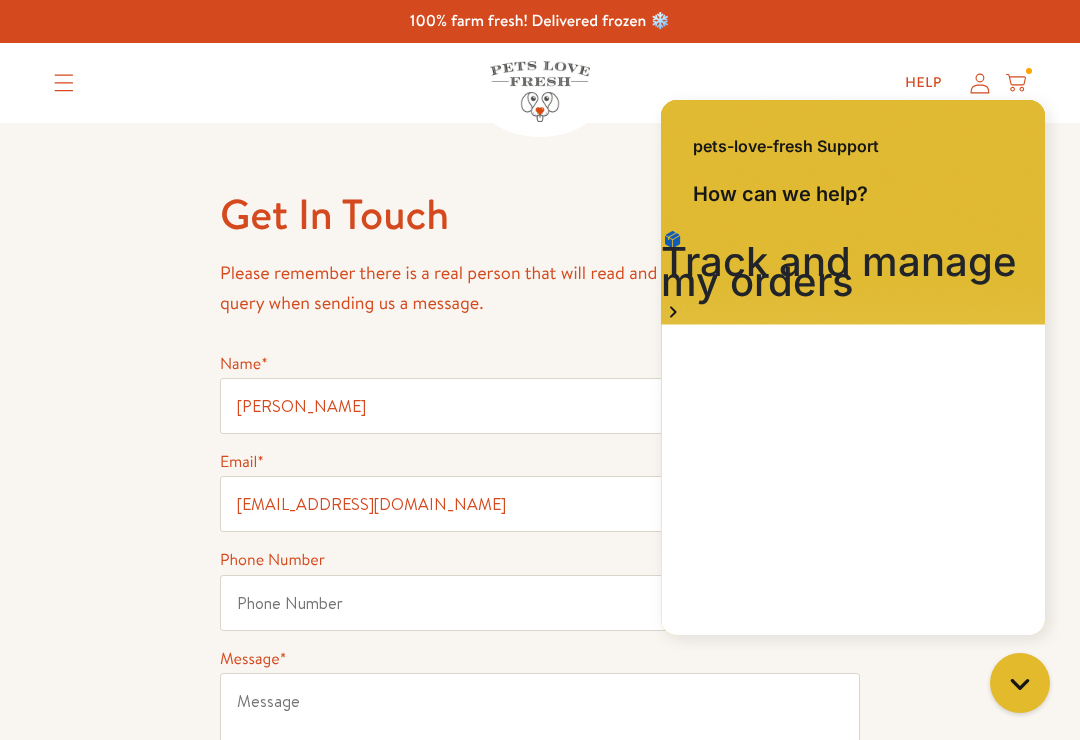 click on "Help" at bounding box center [923, 83] 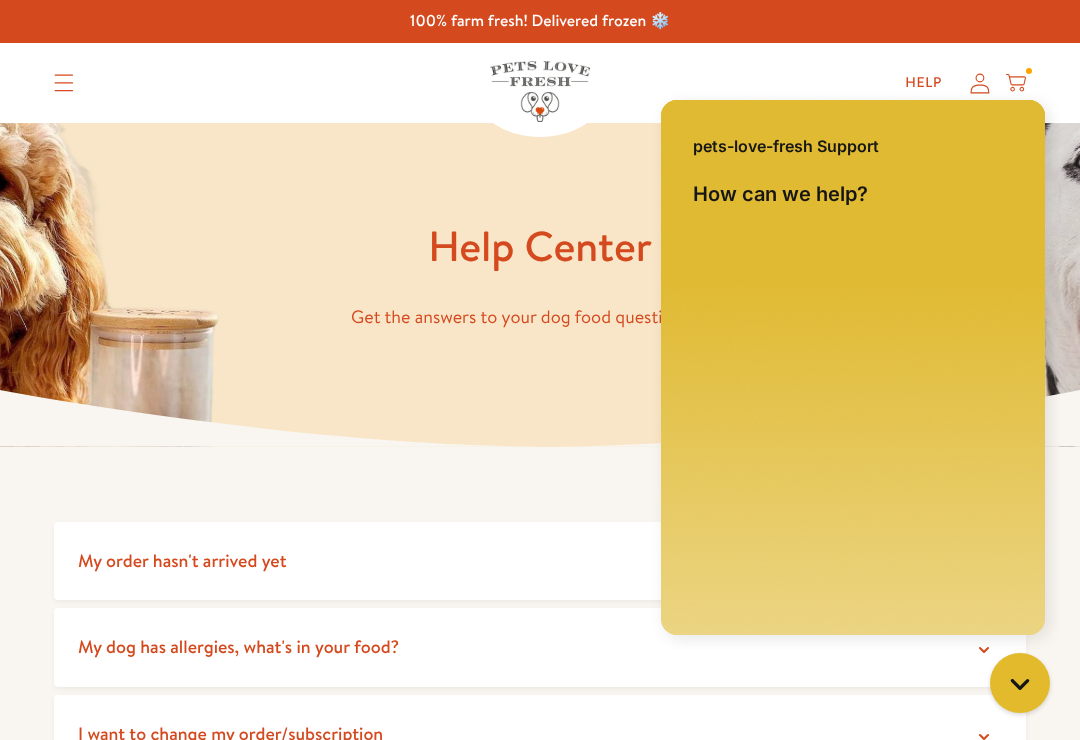 scroll, scrollTop: 0, scrollLeft: 0, axis: both 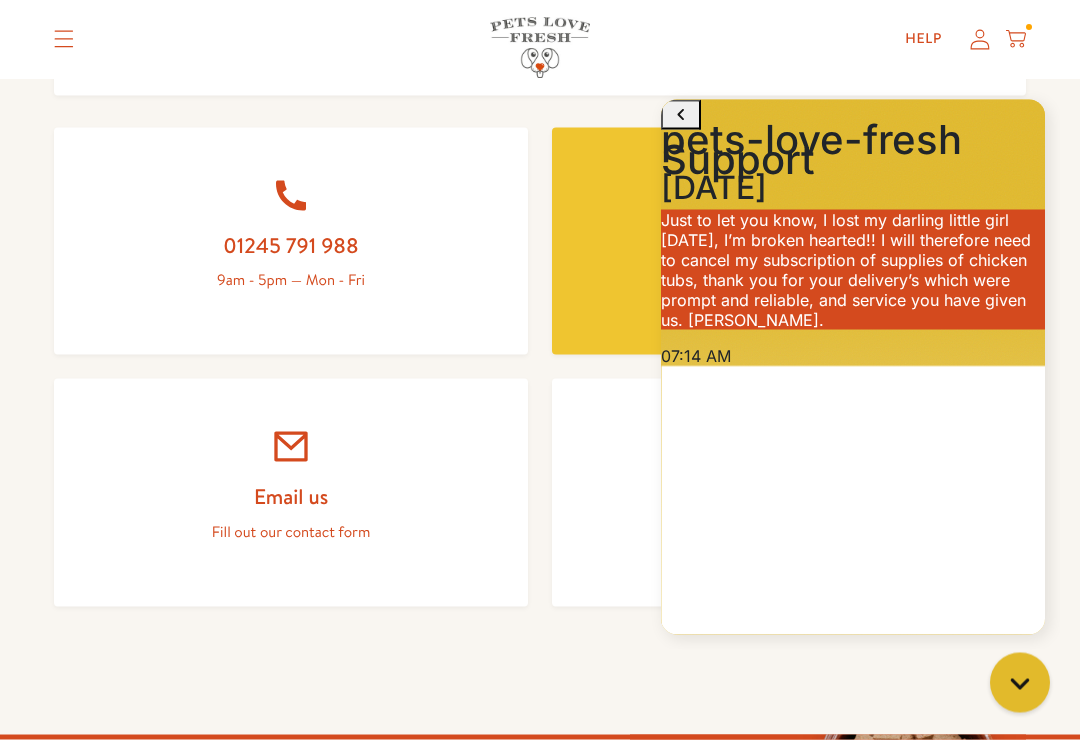click 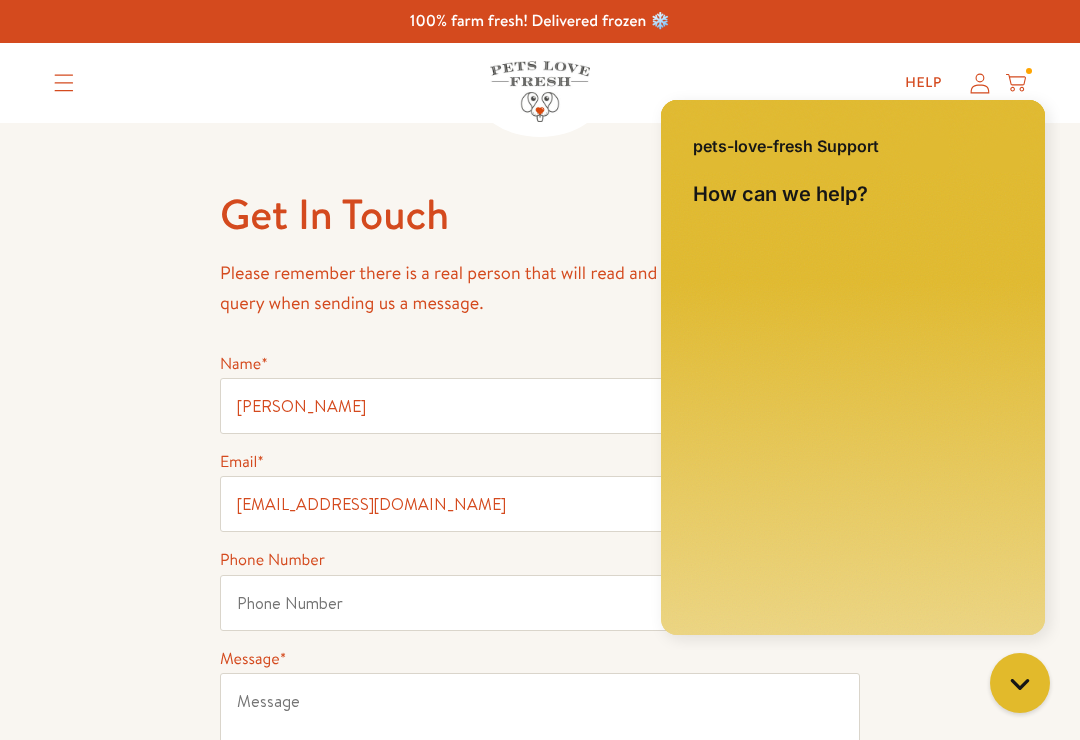 scroll, scrollTop: 0, scrollLeft: 0, axis: both 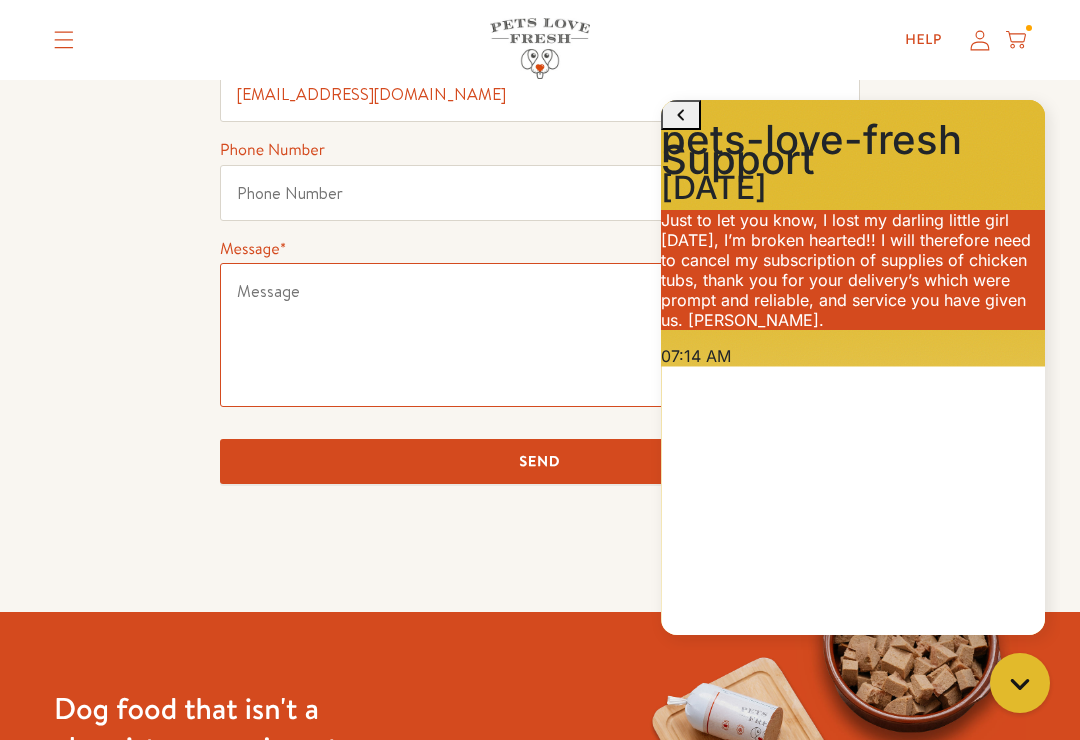 click on "Message  *" at bounding box center [540, 335] 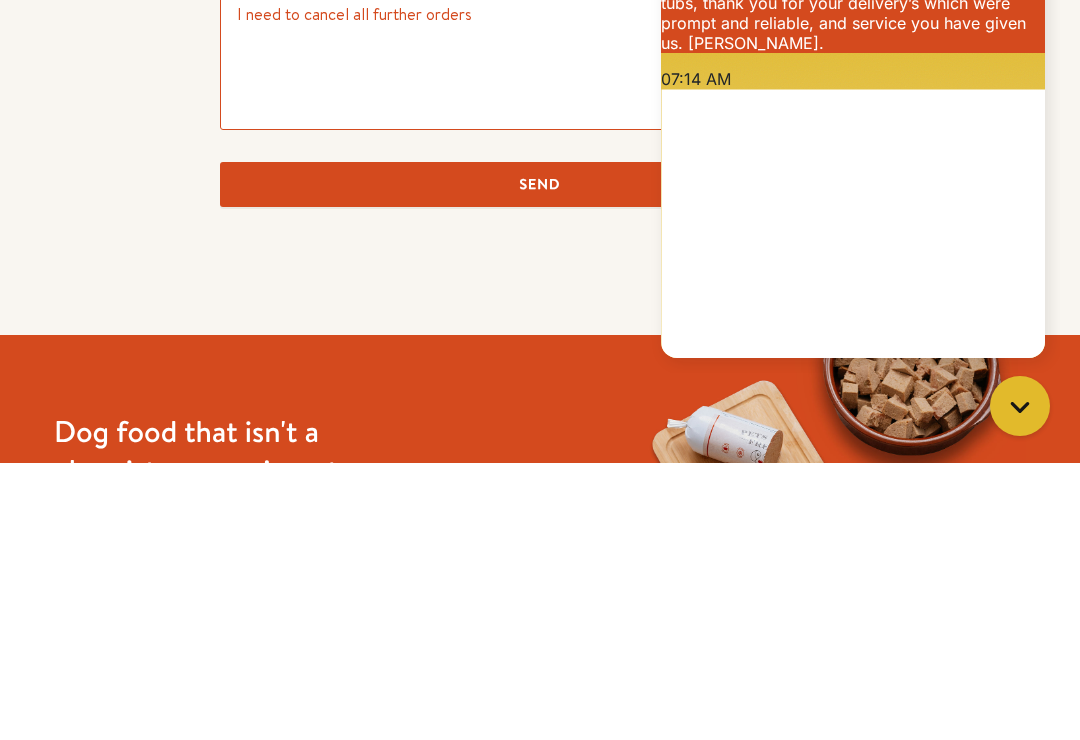 type on "I need to cancel all further orders" 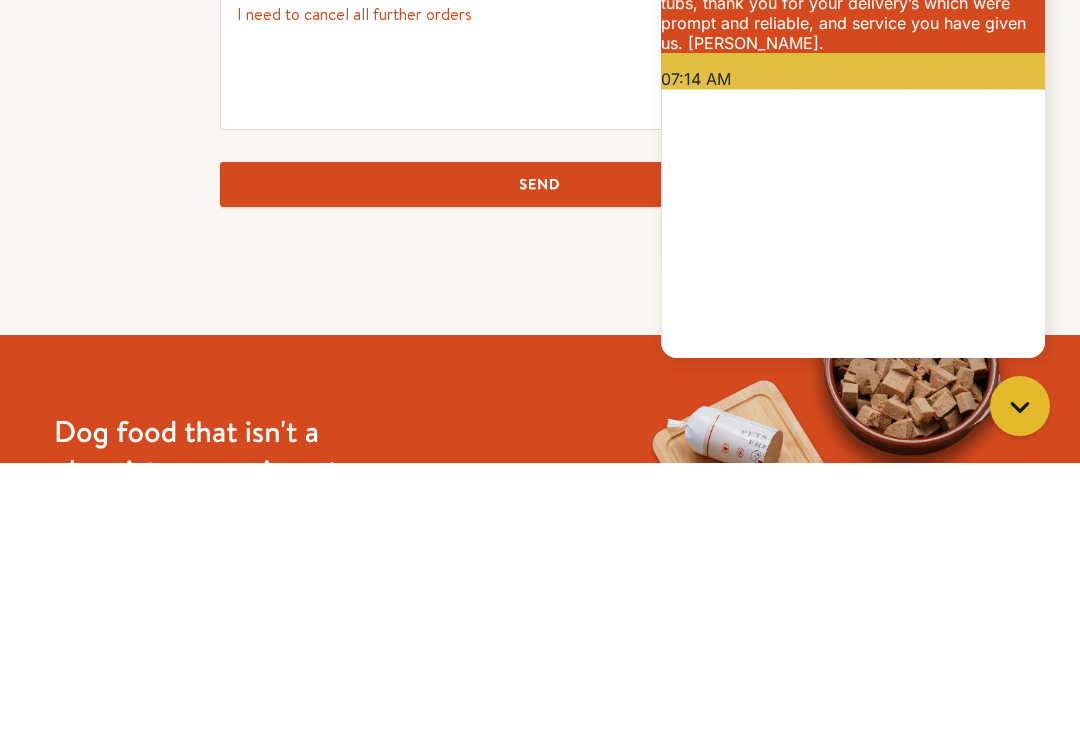 click on "Send" at bounding box center [540, 461] 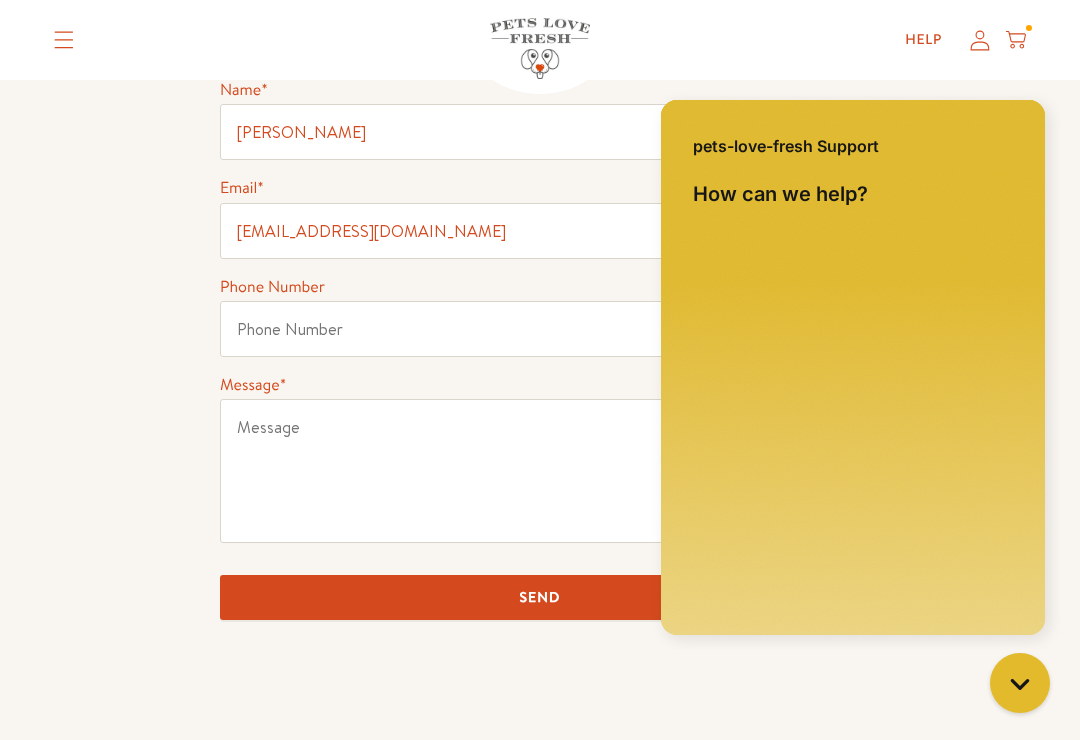 scroll, scrollTop: 0, scrollLeft: 0, axis: both 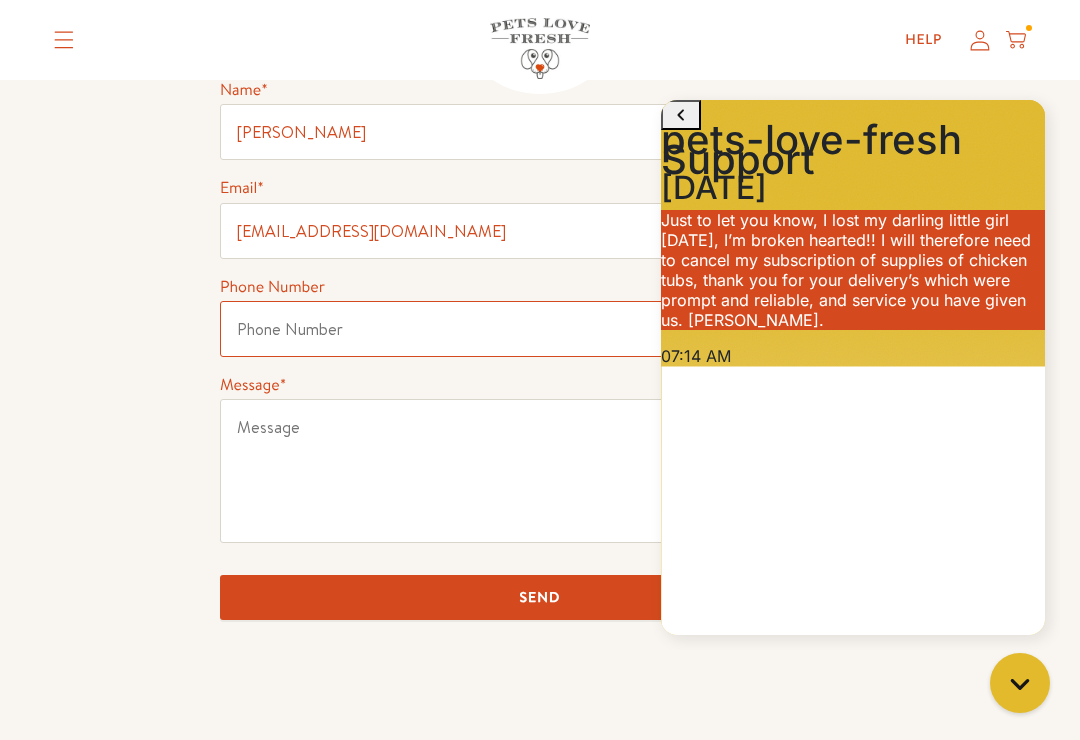 click on "Phone Number" at bounding box center (540, 329) 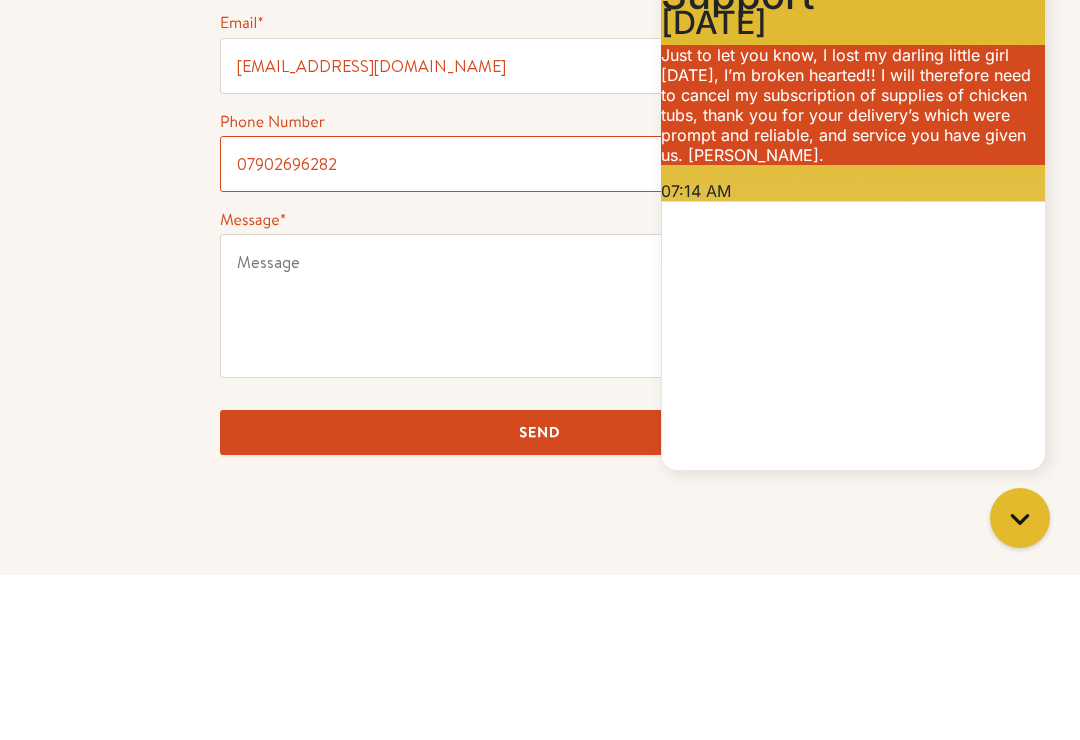 type on "07902696282" 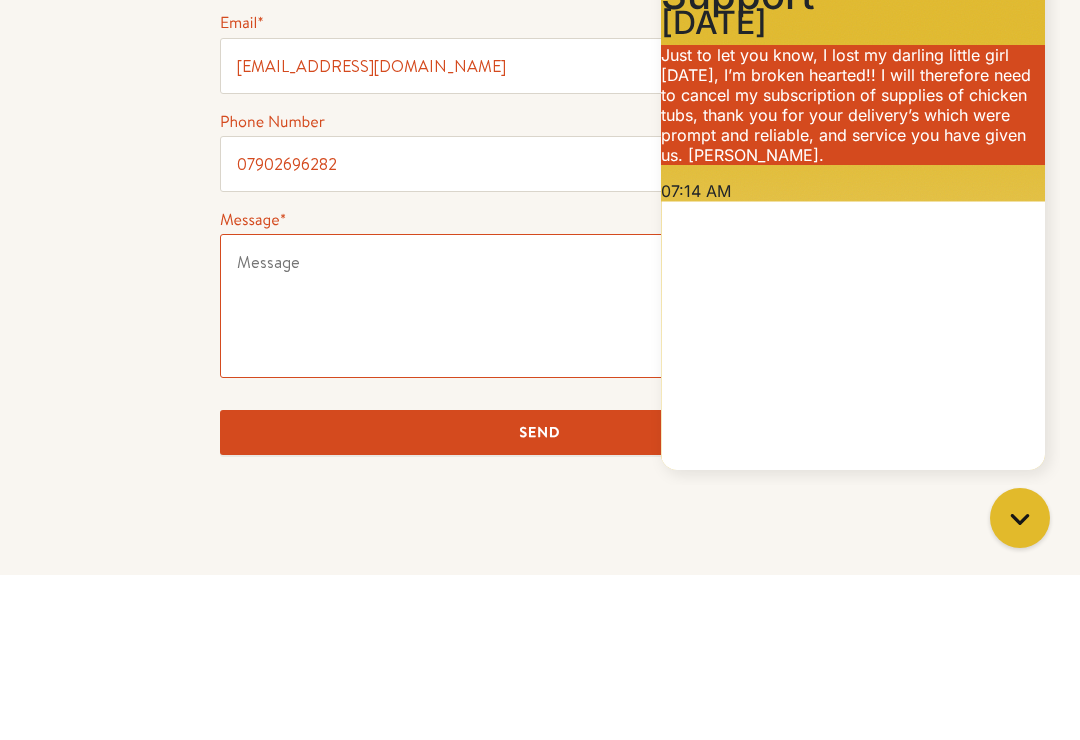 click on "Message  *" at bounding box center (540, 471) 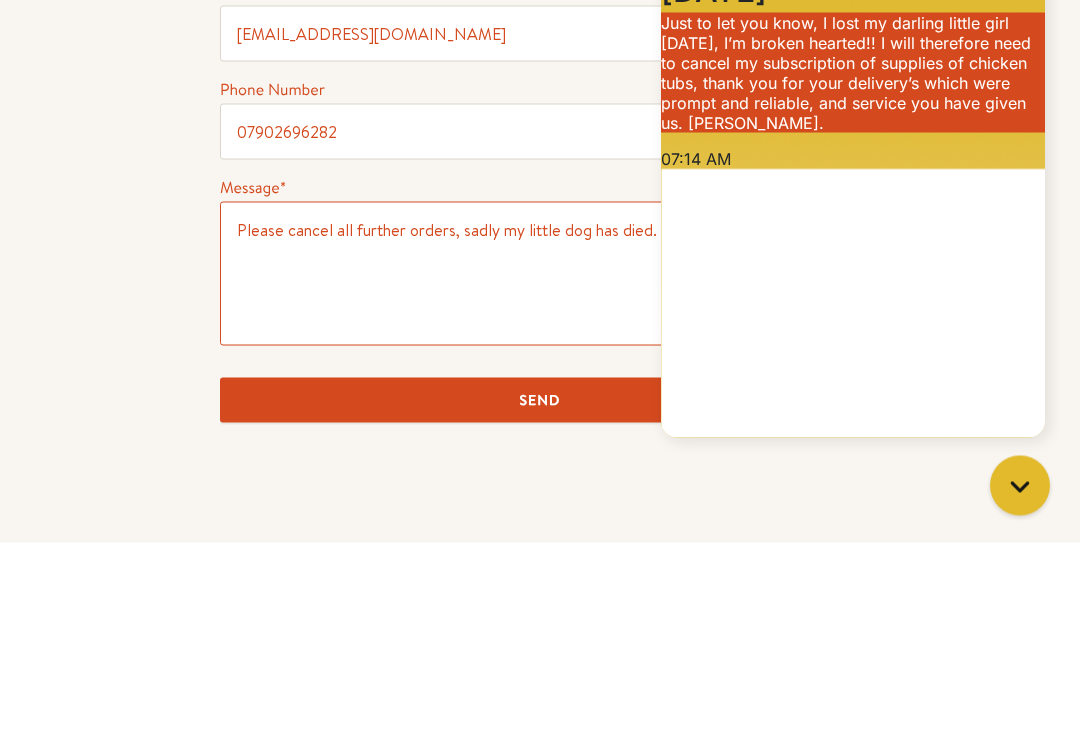 scroll, scrollTop: 313, scrollLeft: 0, axis: vertical 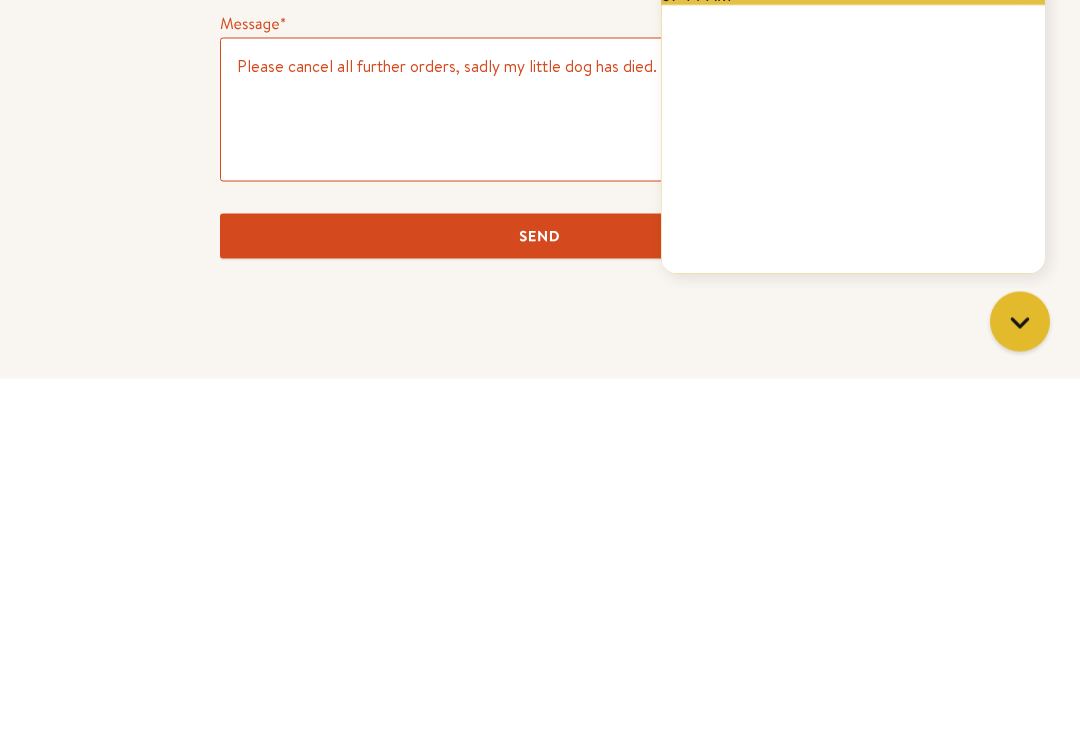 type on "Please cancel all further orders, sadly my little dog has died." 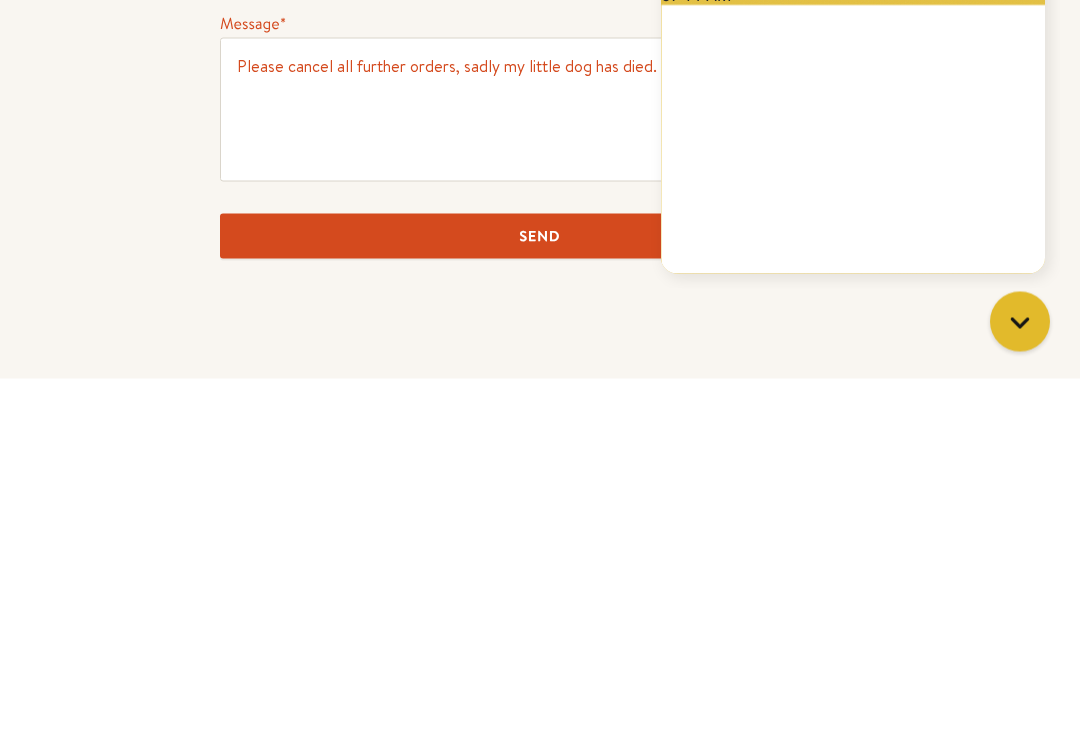 click on "Send" at bounding box center (540, 597) 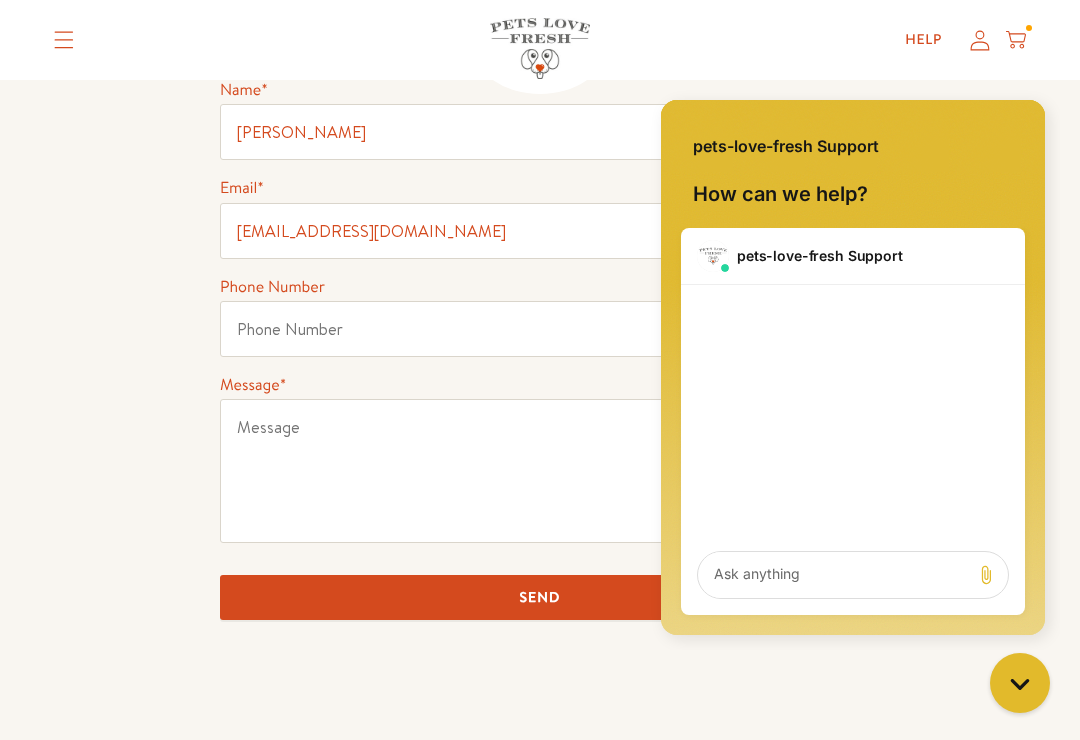 scroll, scrollTop: 0, scrollLeft: 0, axis: both 